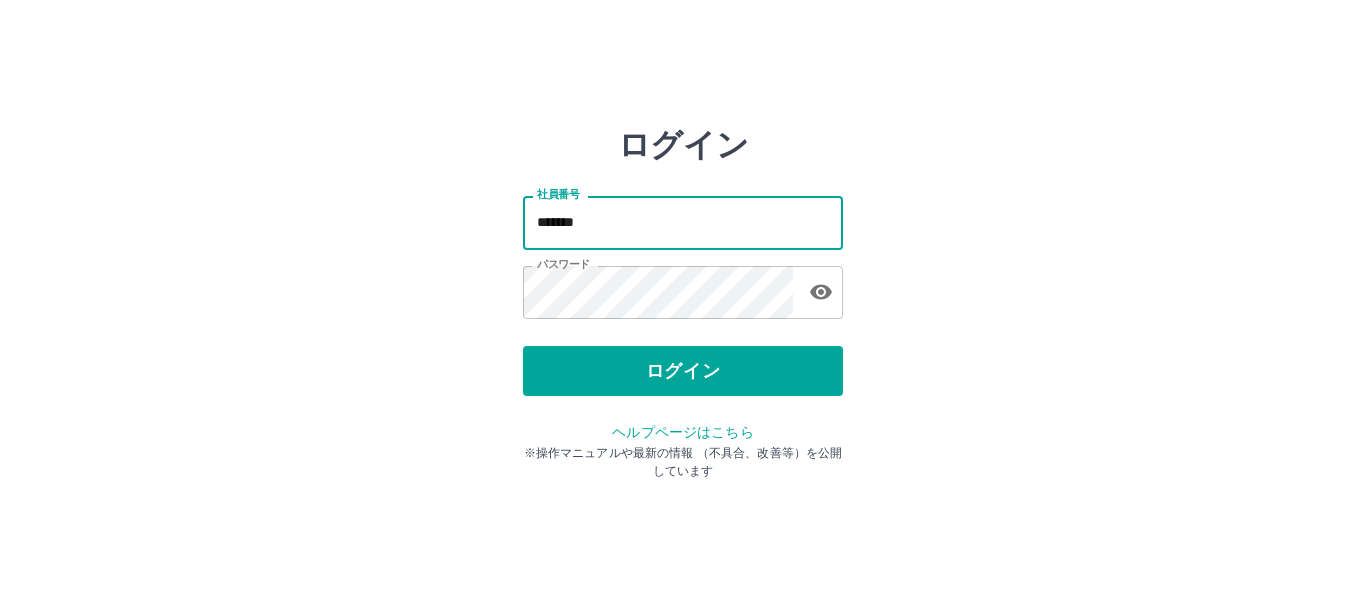 scroll, scrollTop: 0, scrollLeft: 0, axis: both 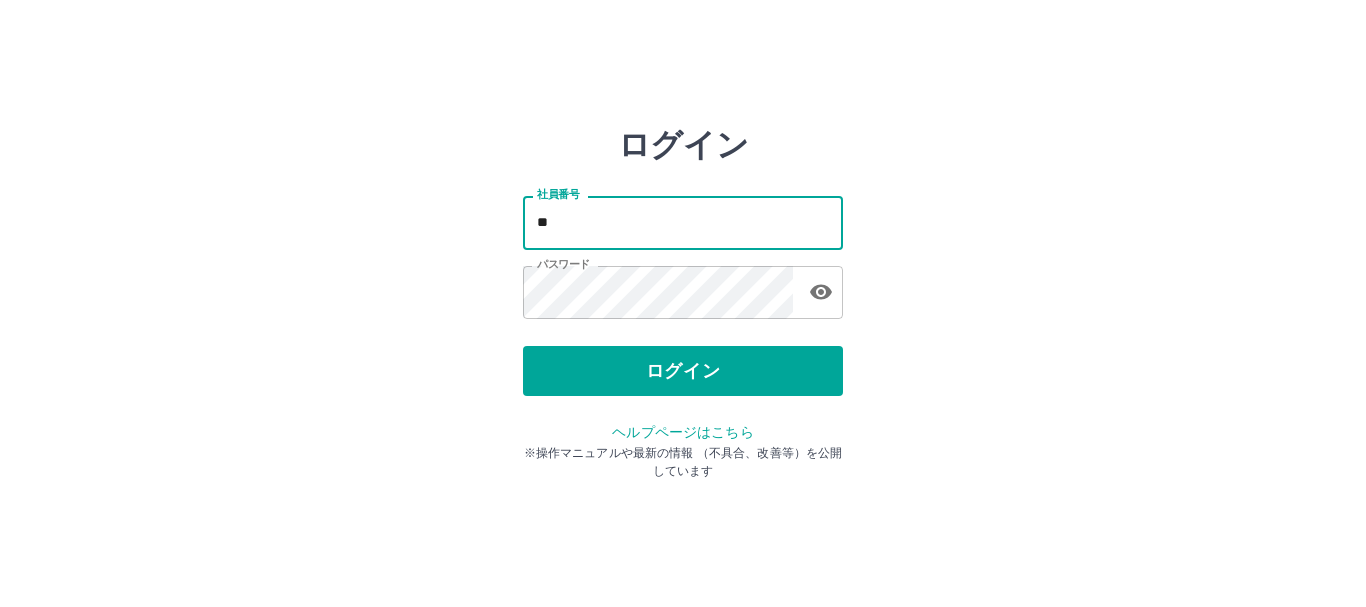 type on "*" 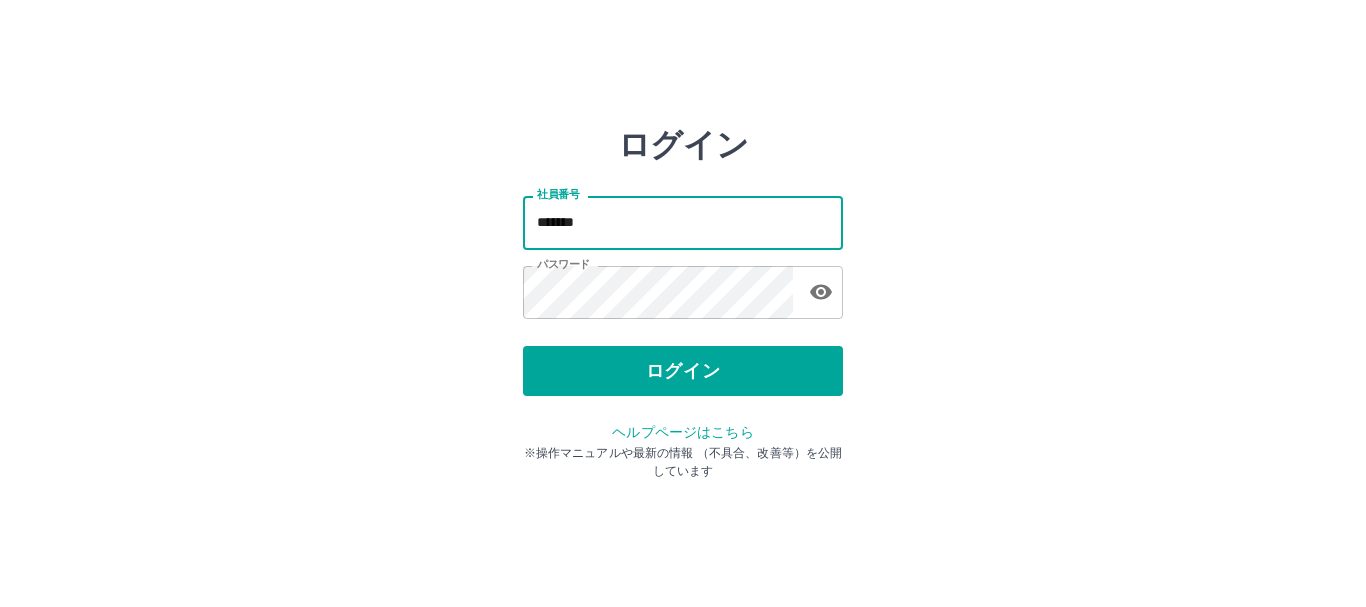type on "*******" 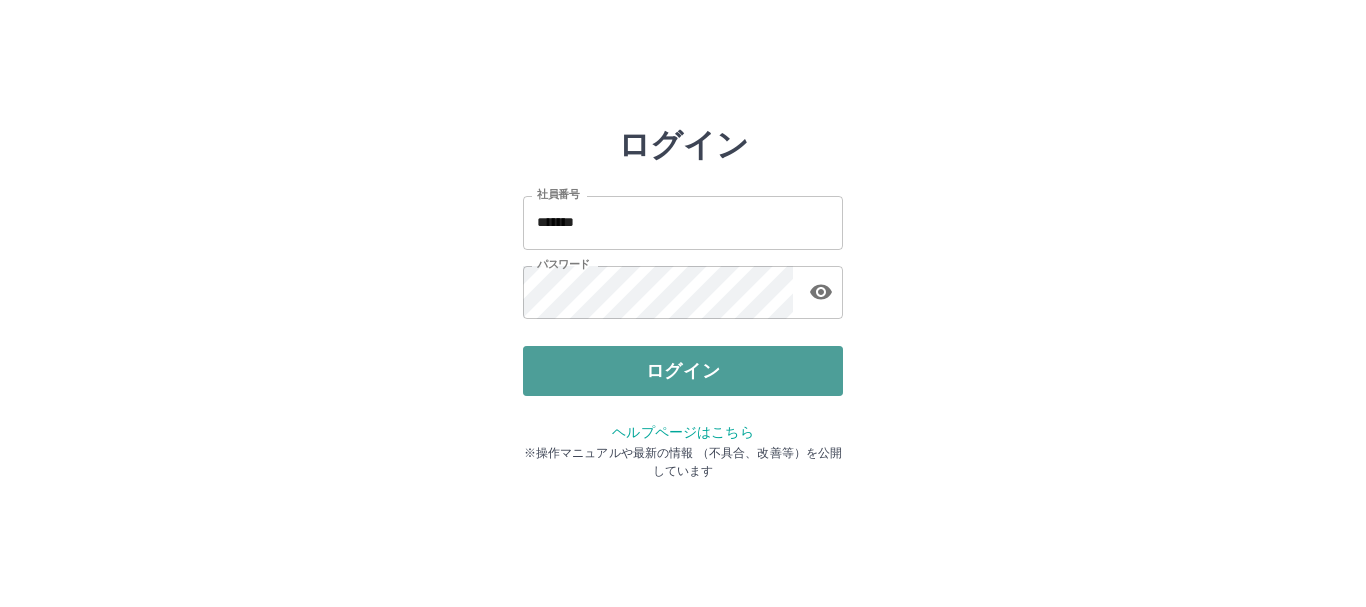 click on "ログイン" at bounding box center (683, 371) 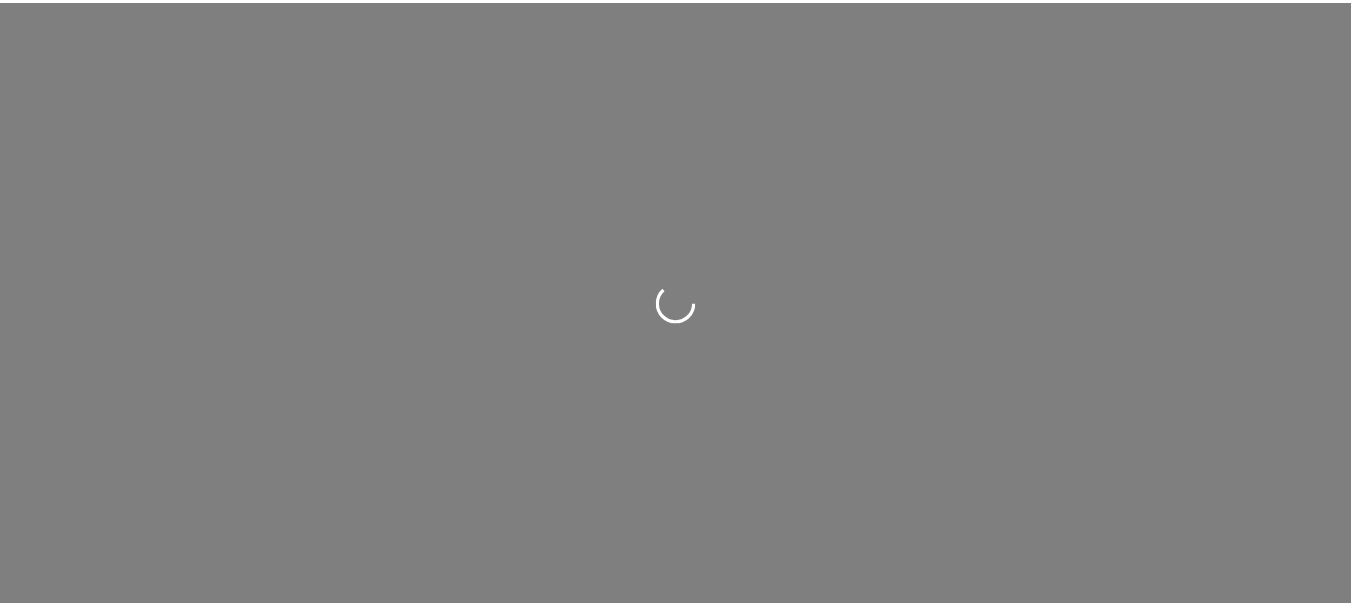 scroll, scrollTop: 0, scrollLeft: 0, axis: both 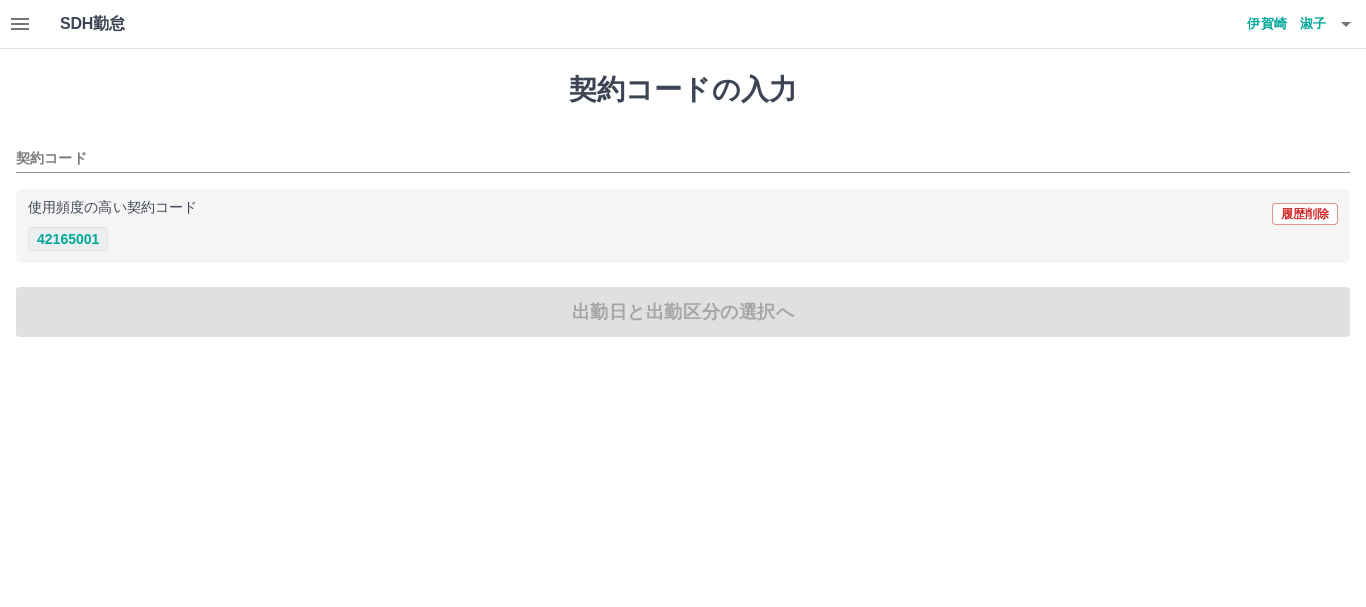 click on "42165001" at bounding box center [68, 239] 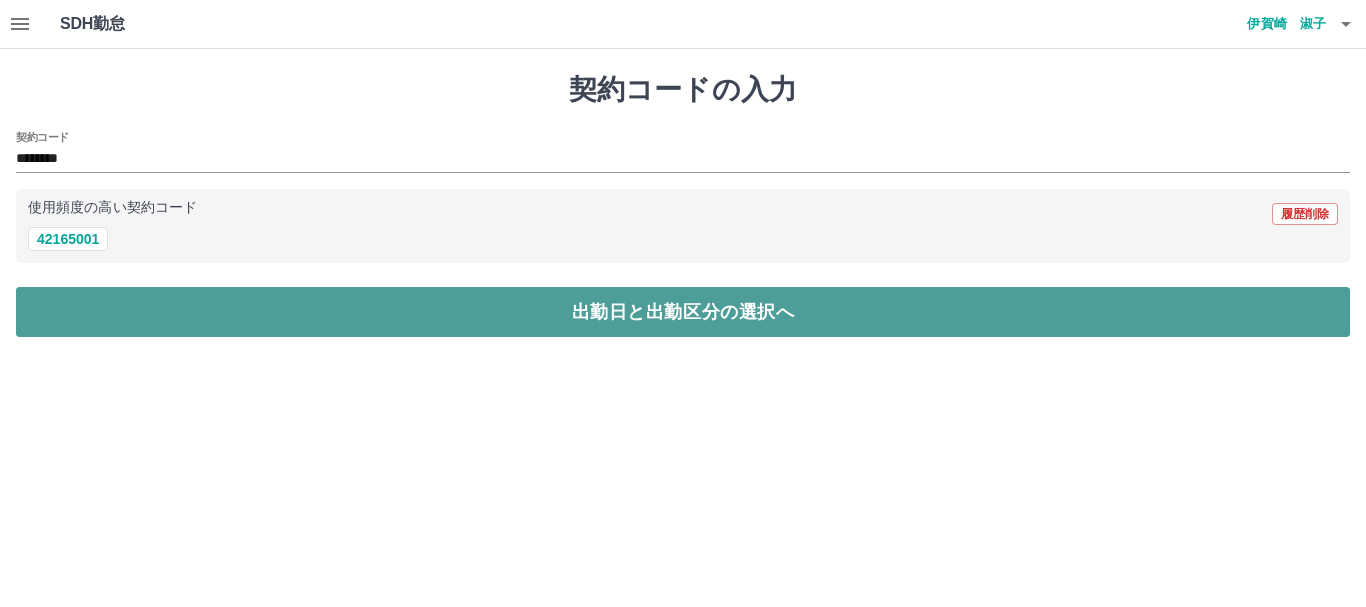 click on "出勤日と出勤区分の選択へ" at bounding box center [683, 312] 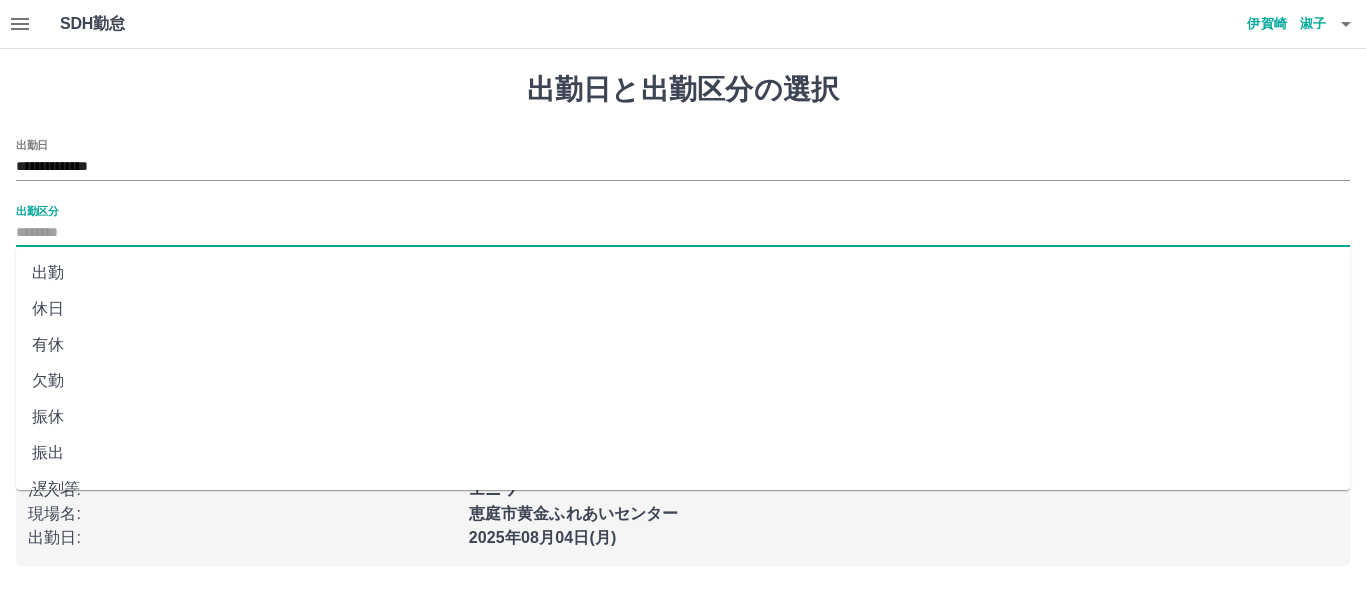 click on "出勤区分" at bounding box center [683, 233] 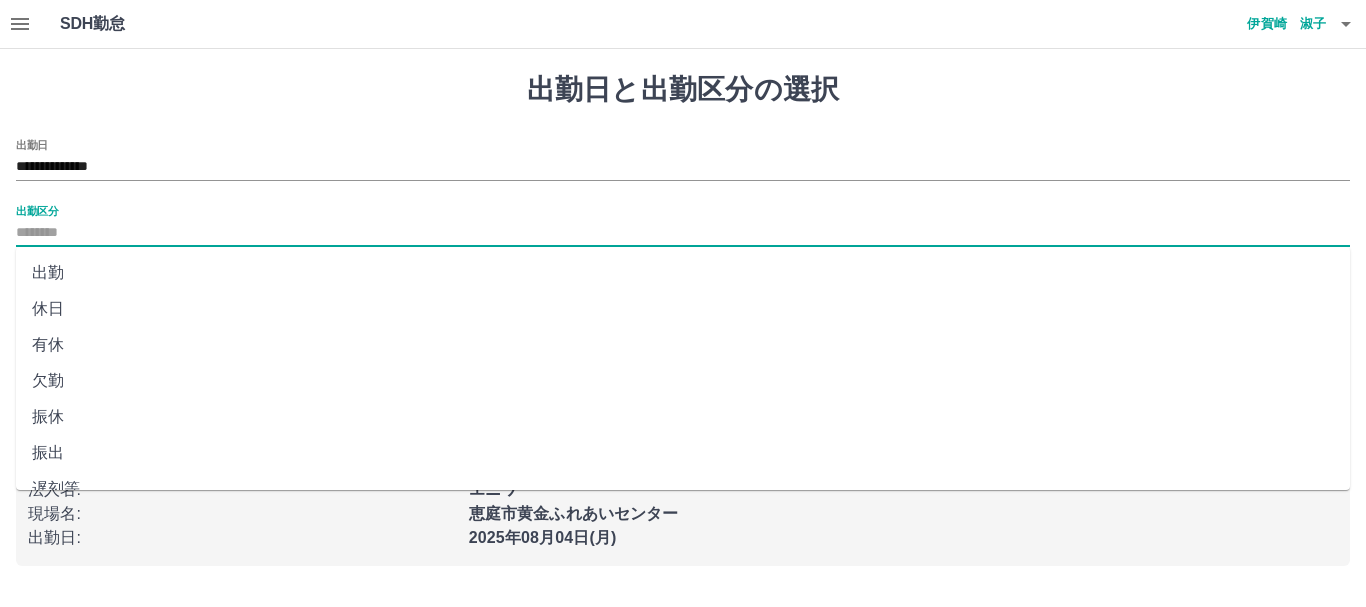 click on "出勤" at bounding box center [683, 273] 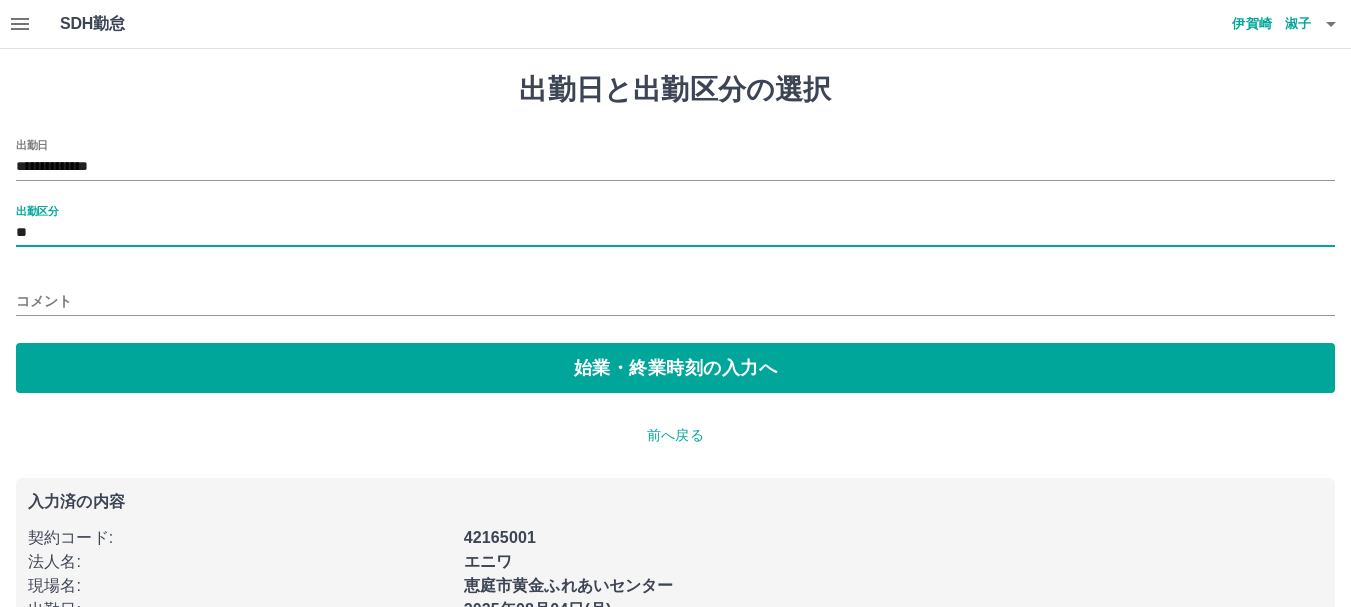 click on "コメント" at bounding box center (675, 301) 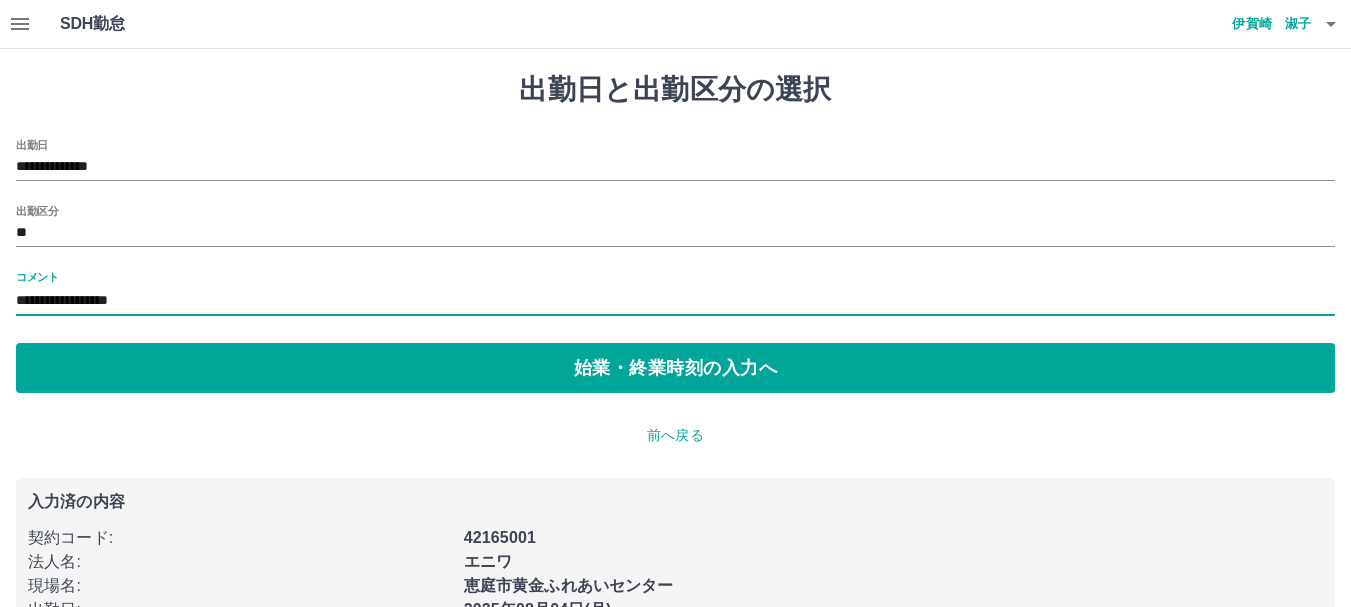 click on "**********" at bounding box center [675, 301] 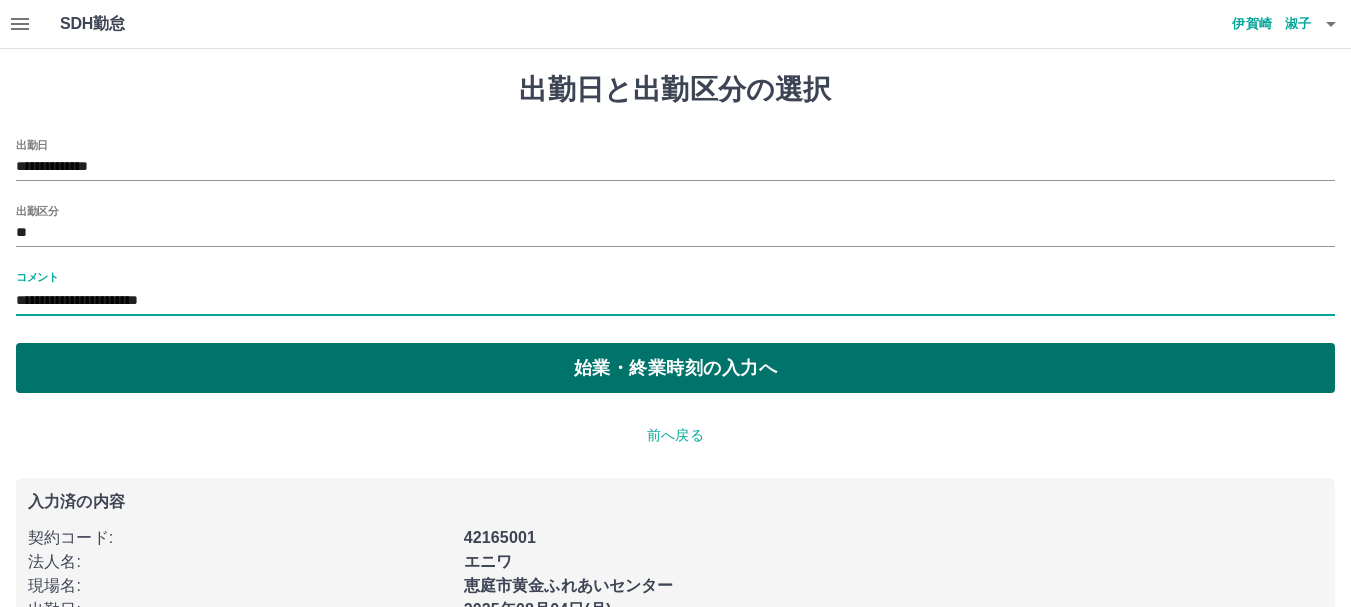 type on "**********" 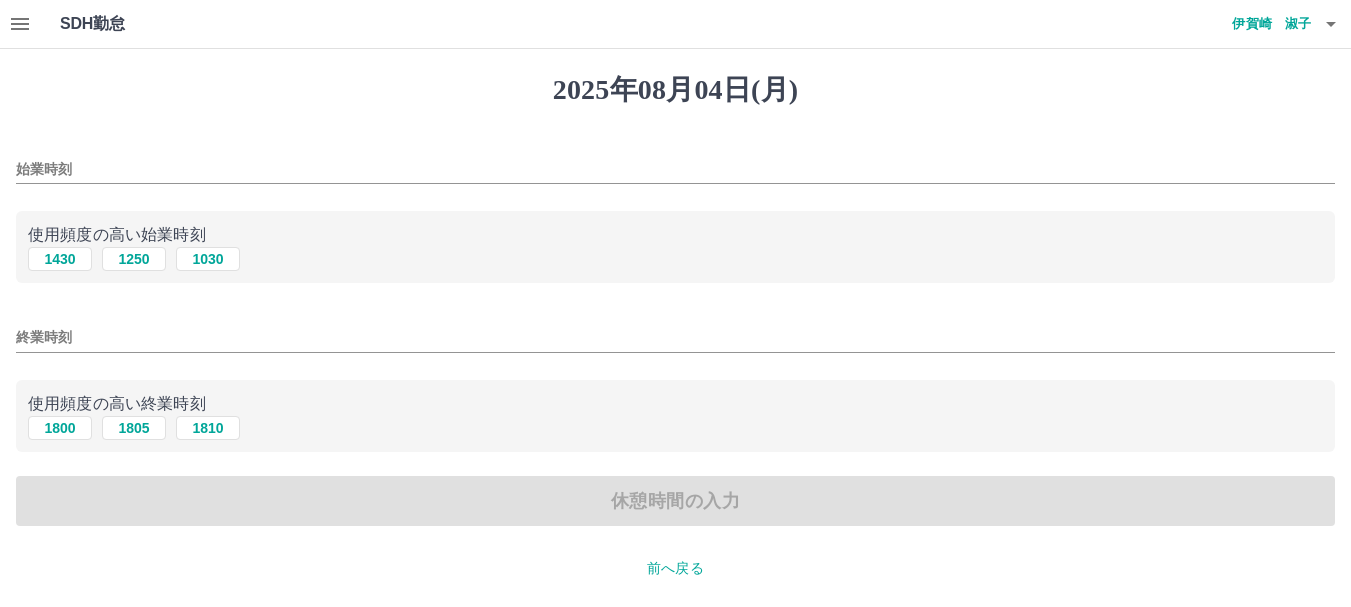 click on "始業時刻" at bounding box center [675, 169] 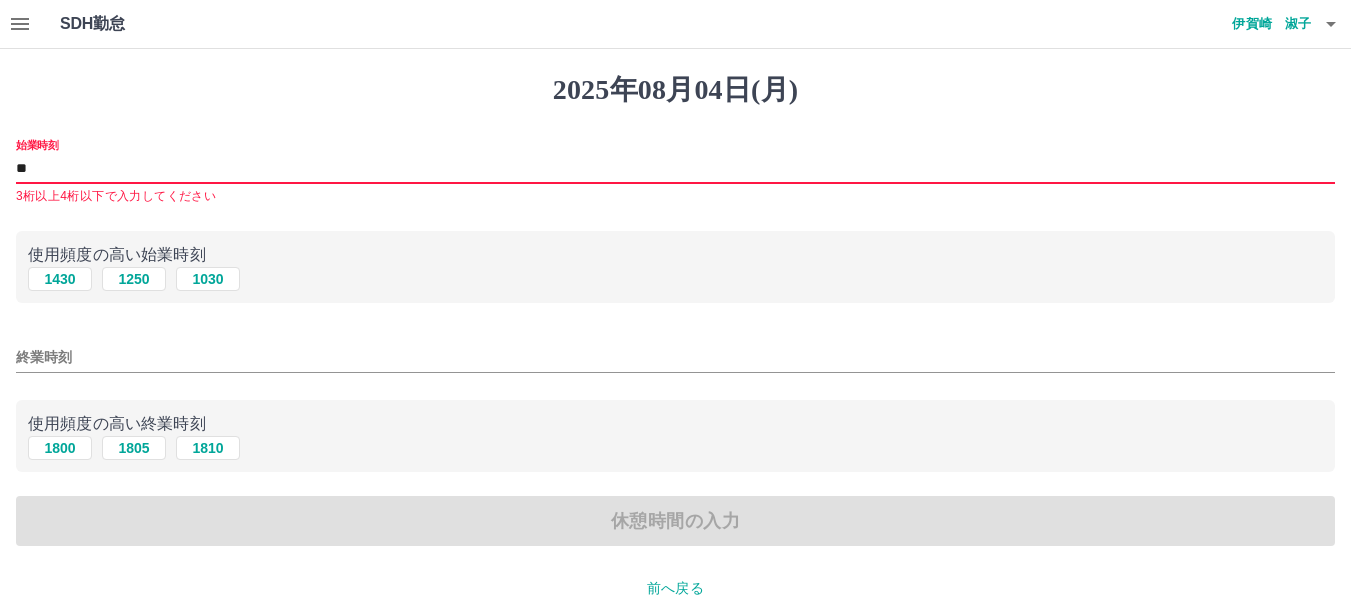 type on "*" 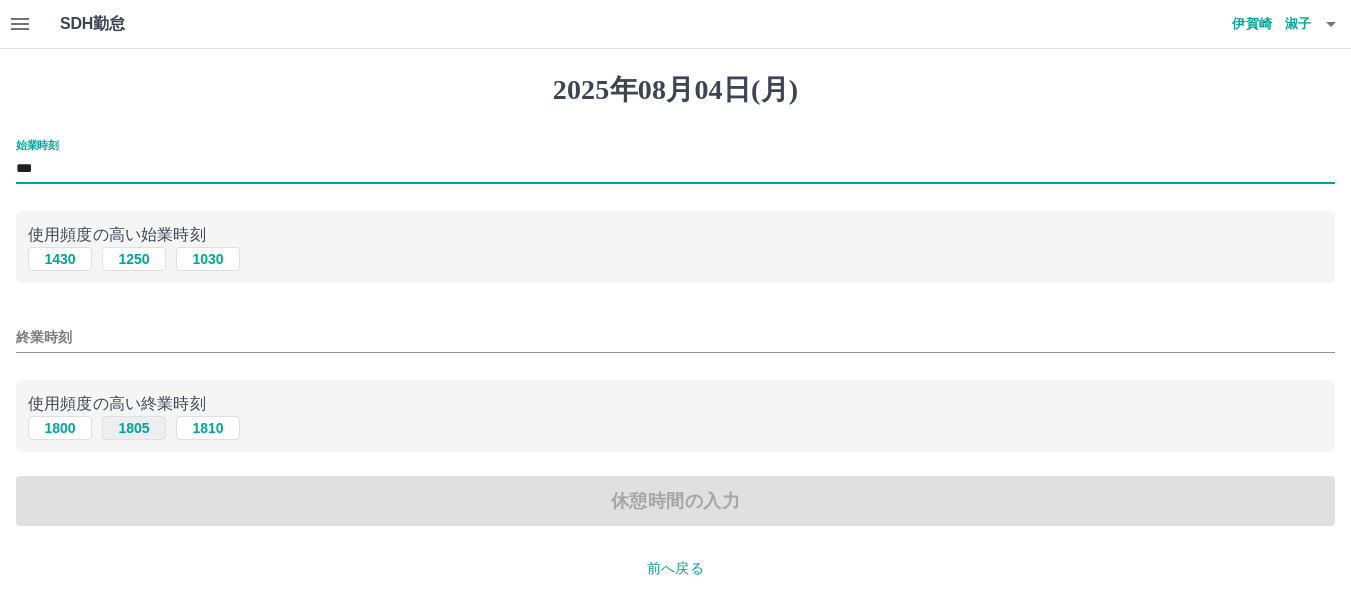 type on "***" 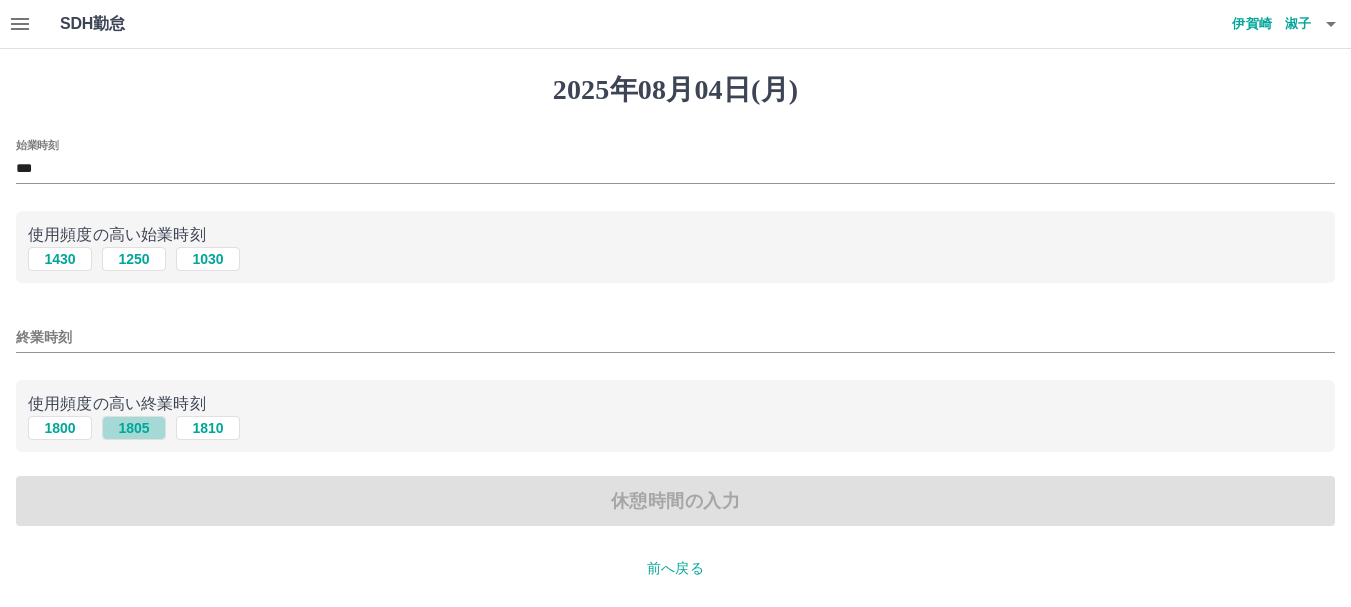 click on "1805" at bounding box center (134, 428) 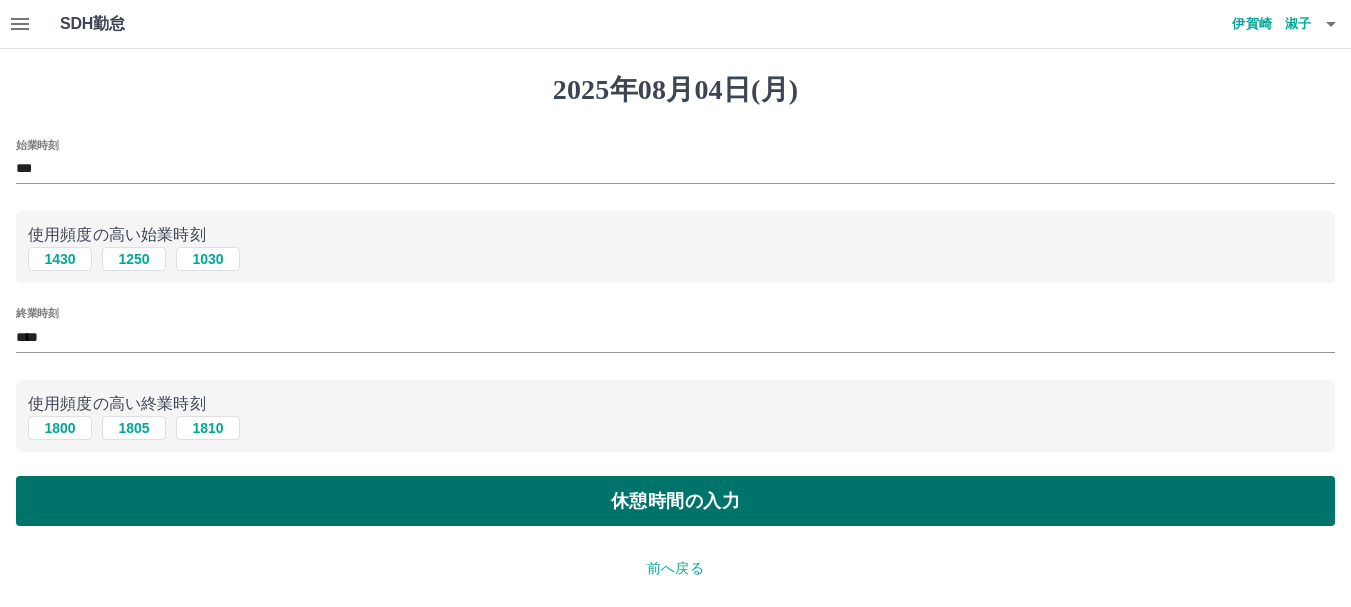 click on "休憩時間の入力" at bounding box center (675, 501) 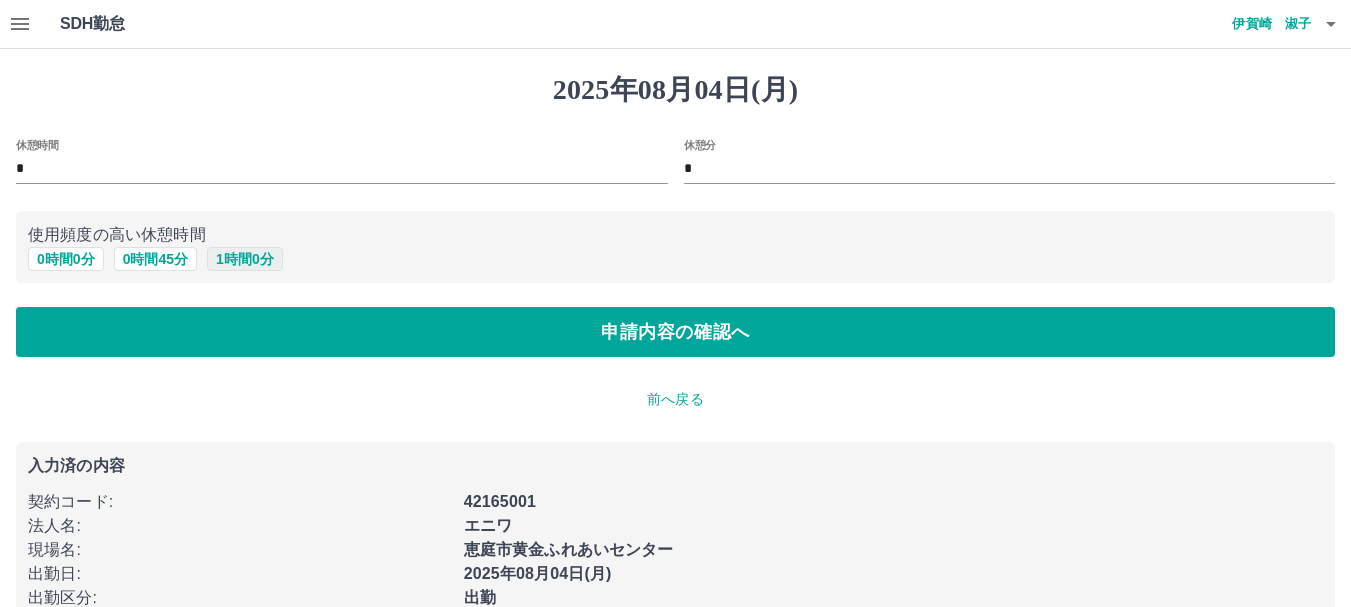 click on "1 時間 0 分" at bounding box center [245, 259] 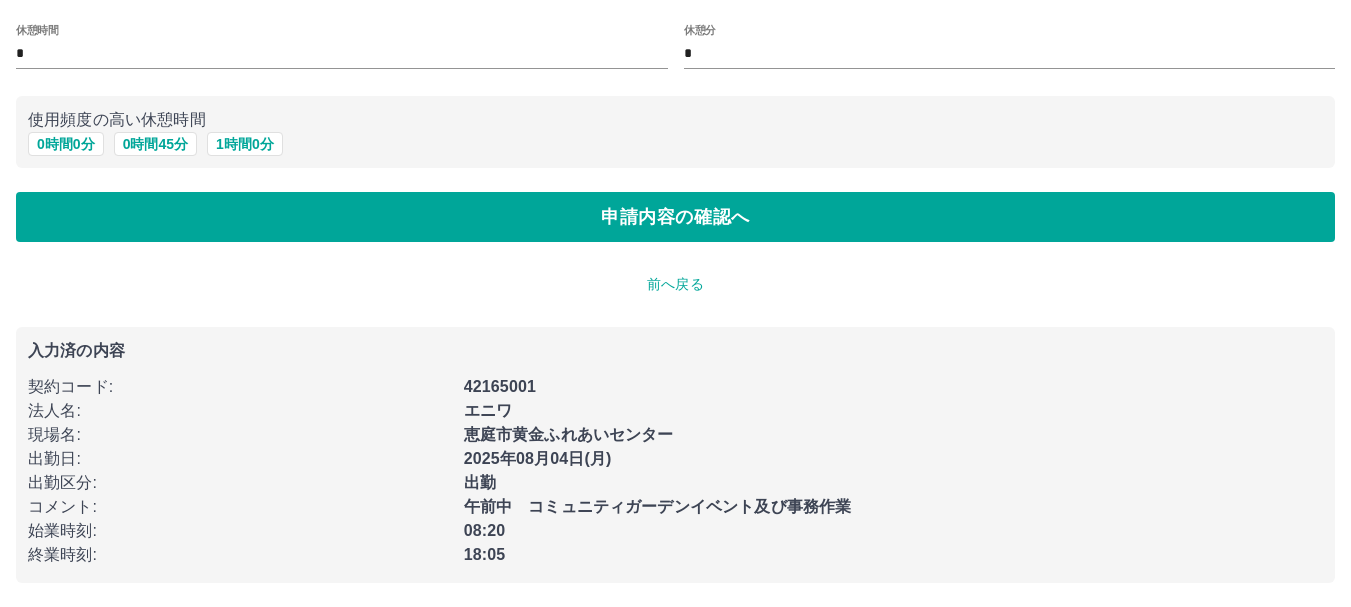scroll, scrollTop: 116, scrollLeft: 0, axis: vertical 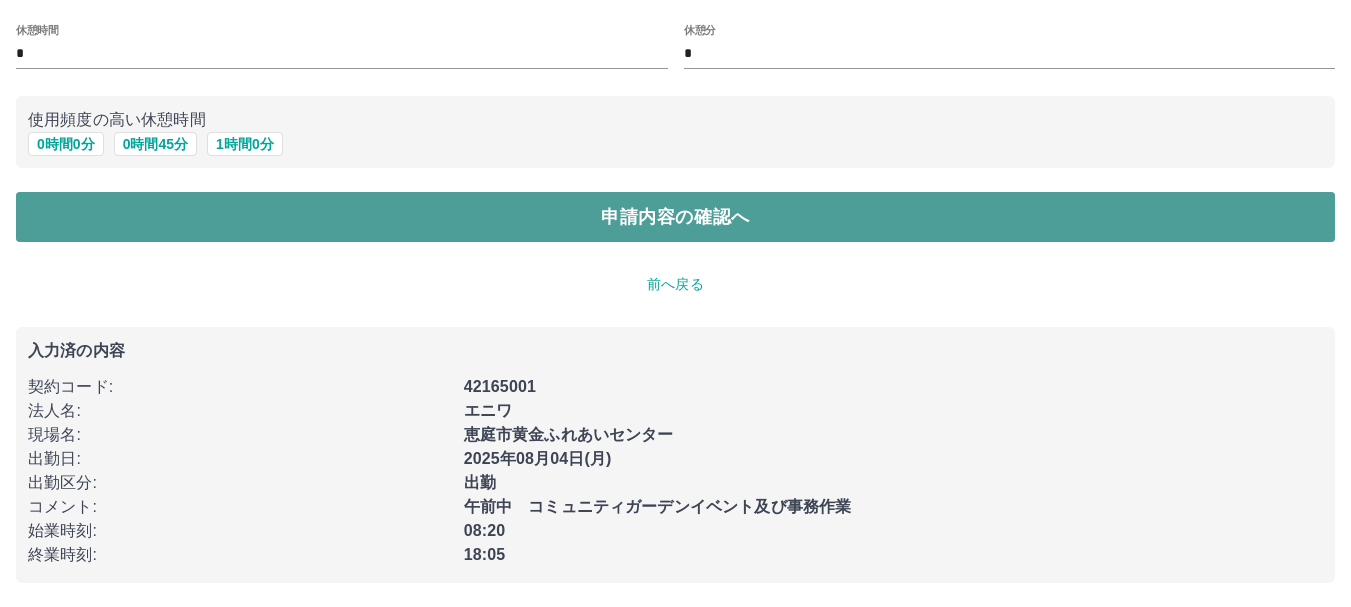 click on "申請内容の確認へ" at bounding box center [675, 217] 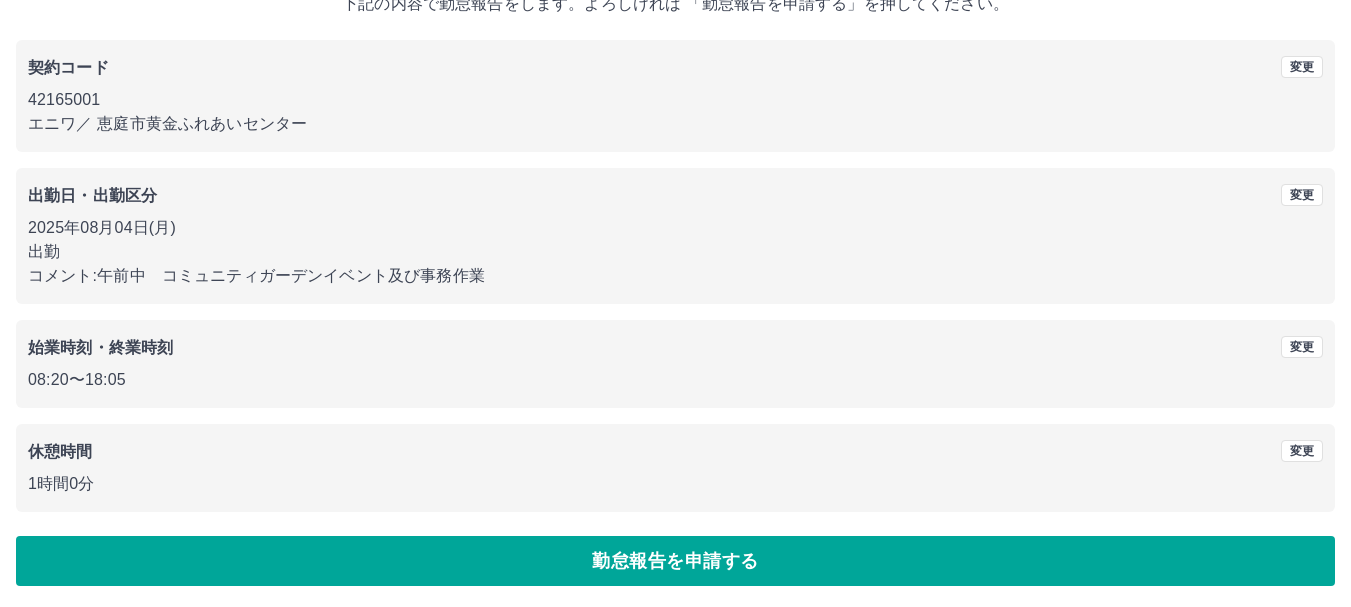 scroll, scrollTop: 142, scrollLeft: 0, axis: vertical 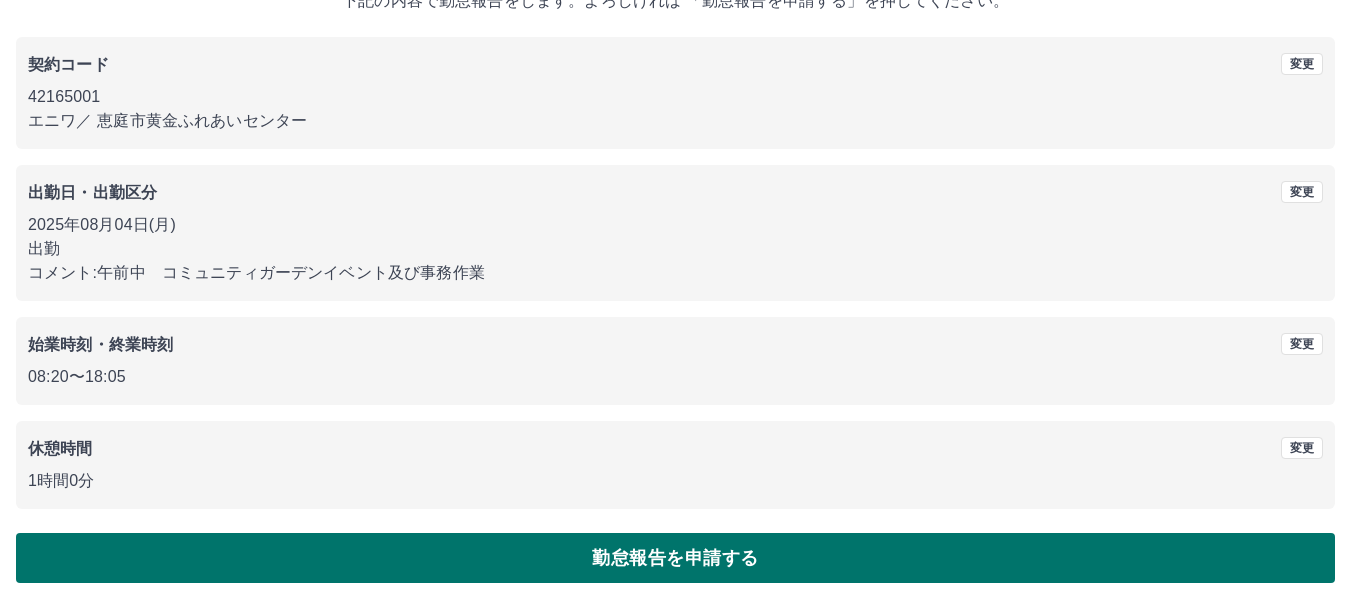 click on "勤怠報告を申請する" at bounding box center (675, 558) 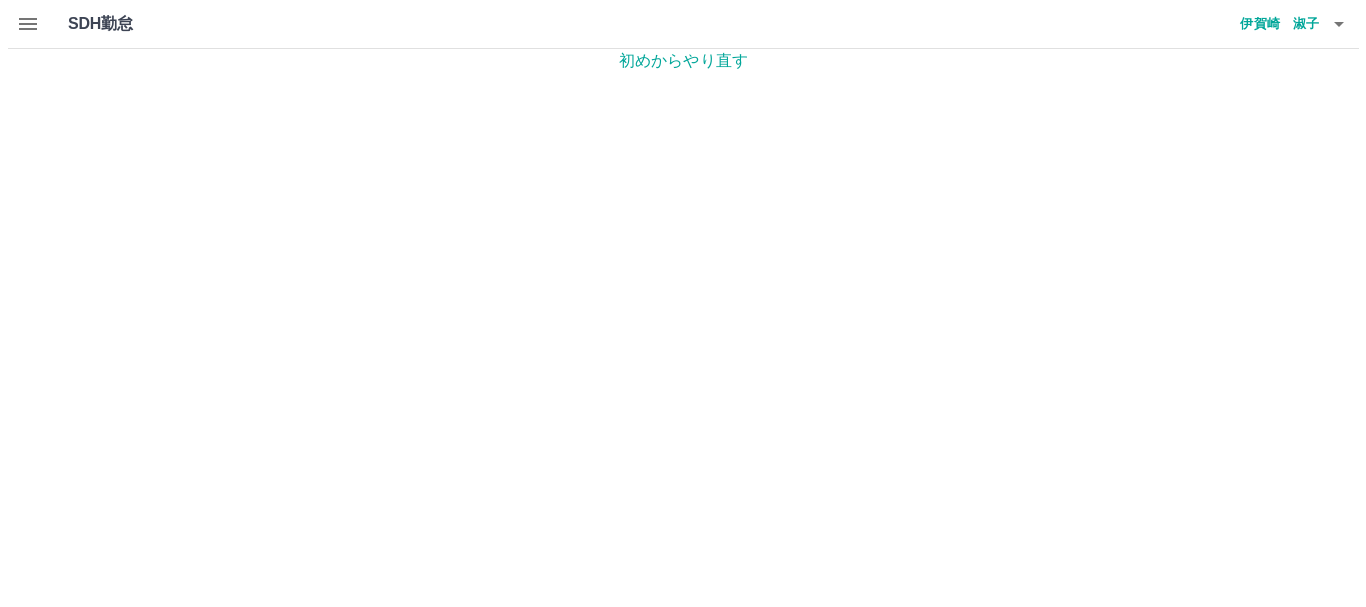 scroll, scrollTop: 0, scrollLeft: 0, axis: both 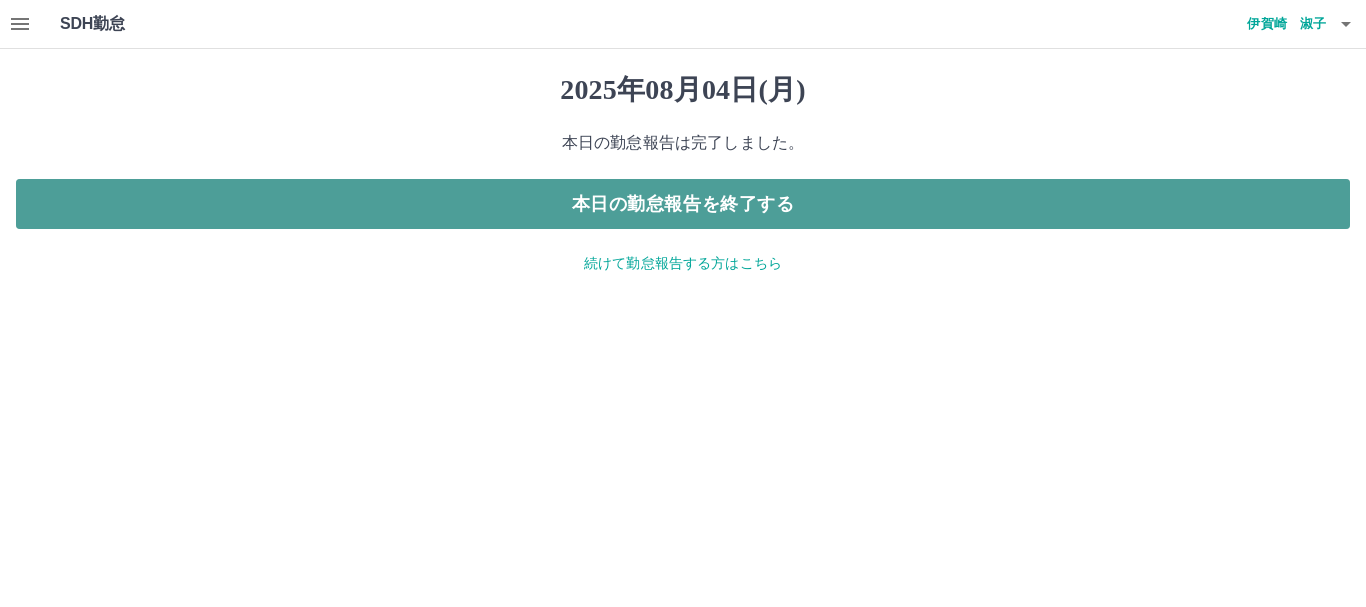click on "本日の勤怠報告を終了する" at bounding box center [683, 204] 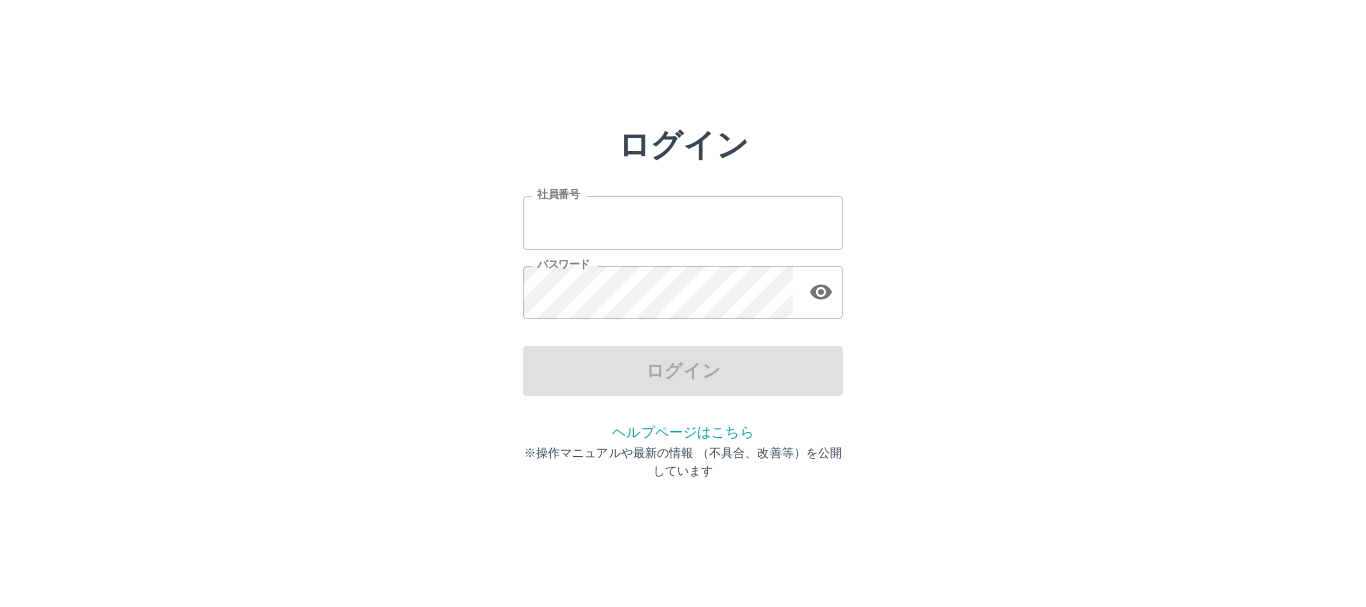 scroll, scrollTop: 0, scrollLeft: 0, axis: both 